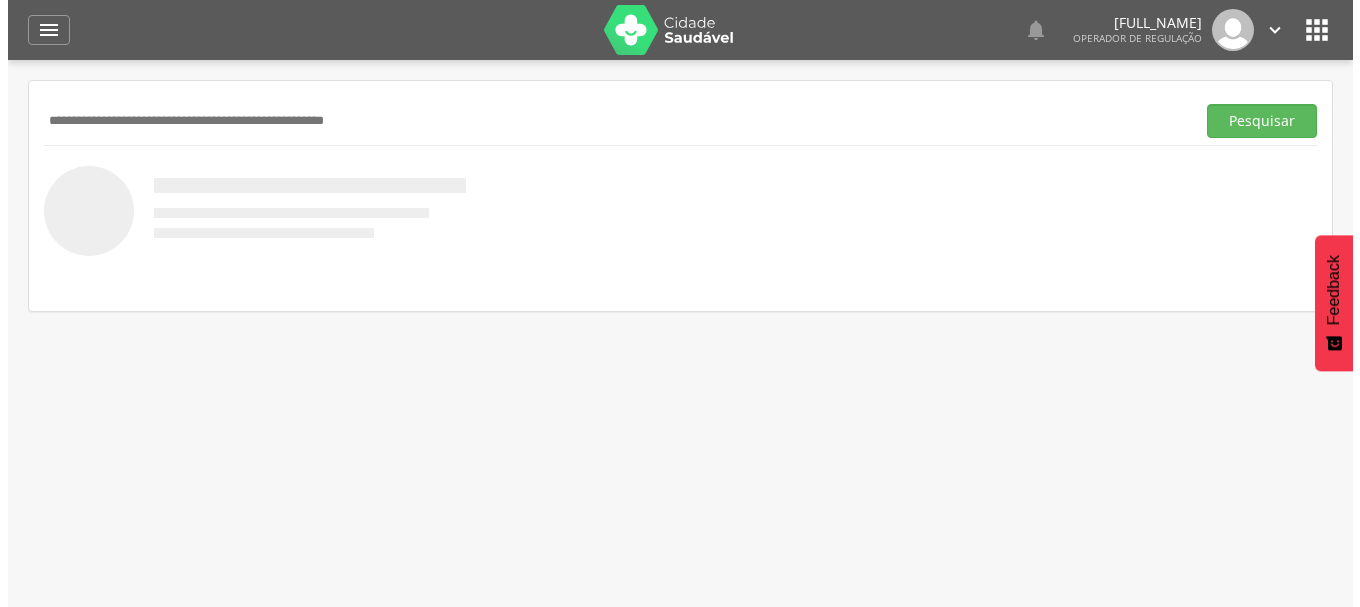 scroll, scrollTop: 0, scrollLeft: 0, axis: both 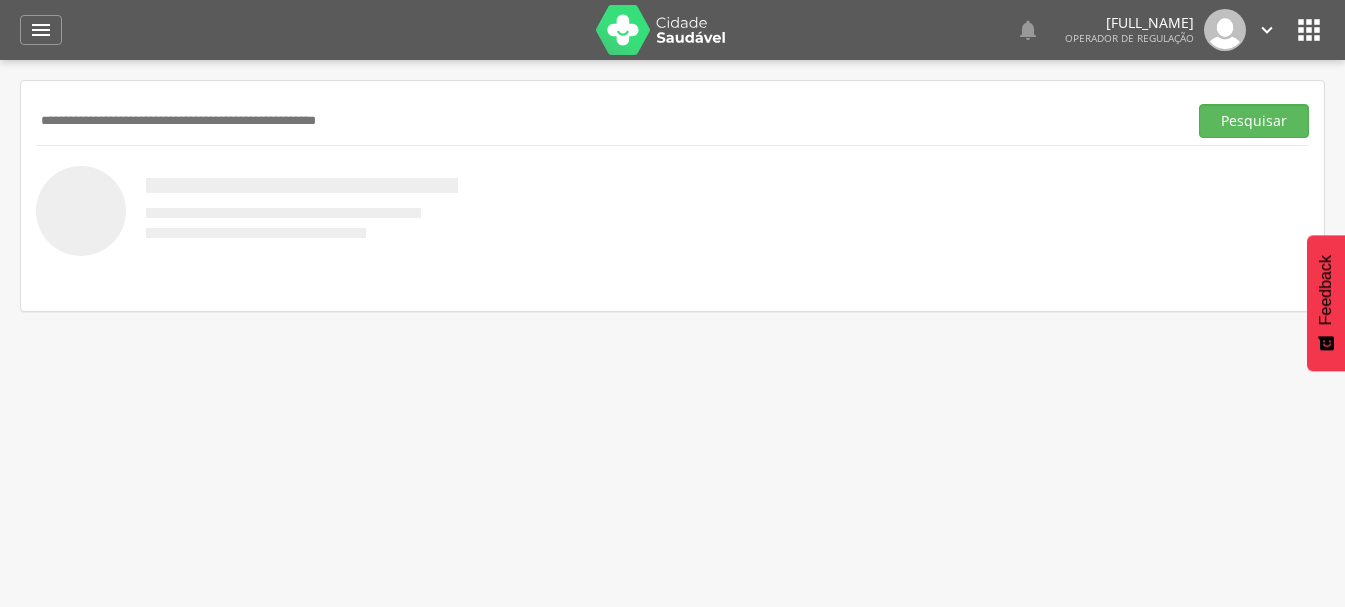 click at bounding box center [607, 121] 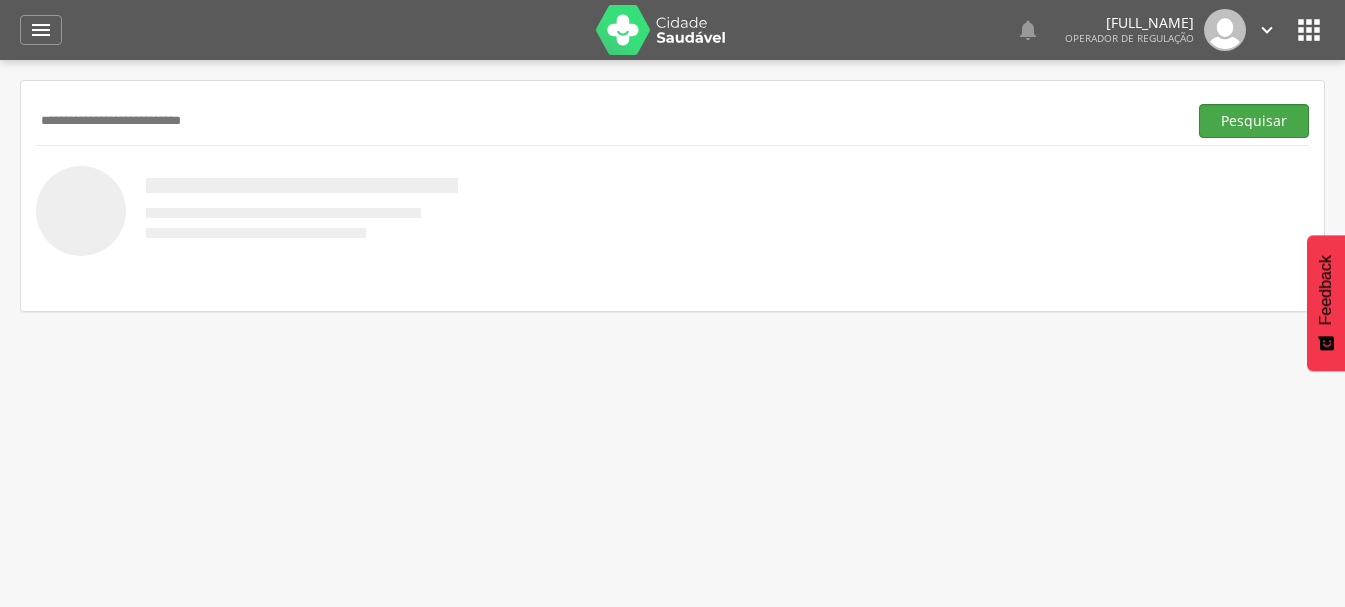 type on "**********" 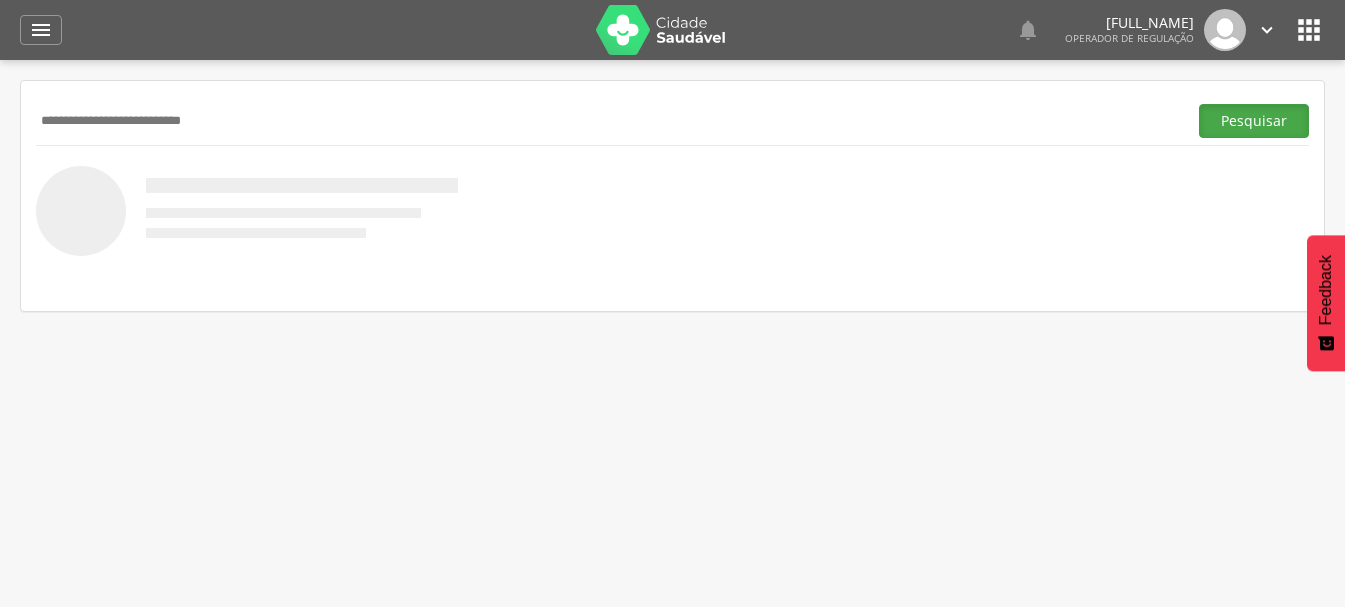 click on "Pesquisar" at bounding box center (1254, 121) 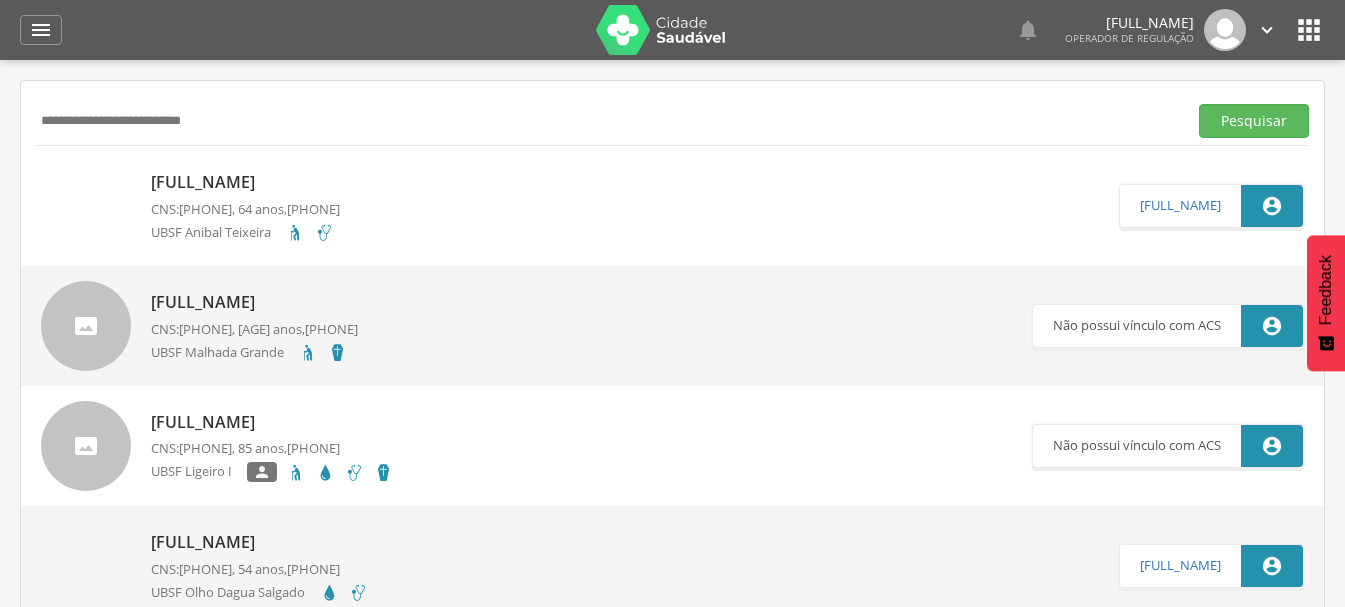 click on "Maria do Carmo Pereira Leite" at bounding box center [245, 182] 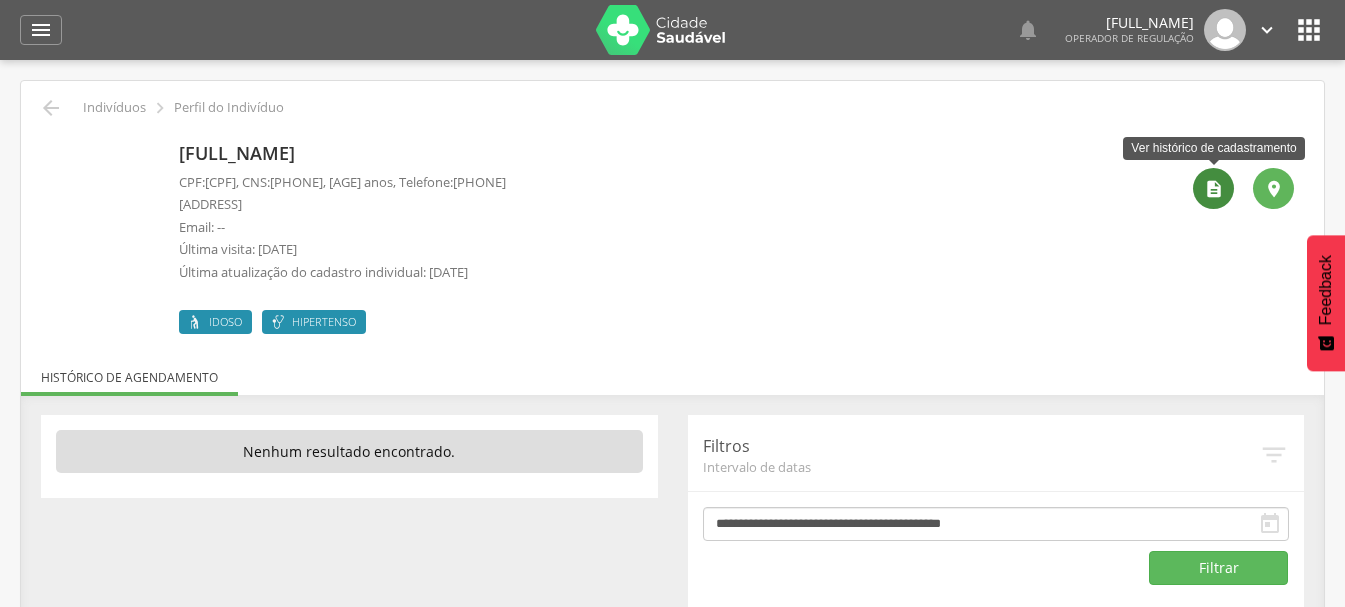 click on "" at bounding box center [1214, 189] 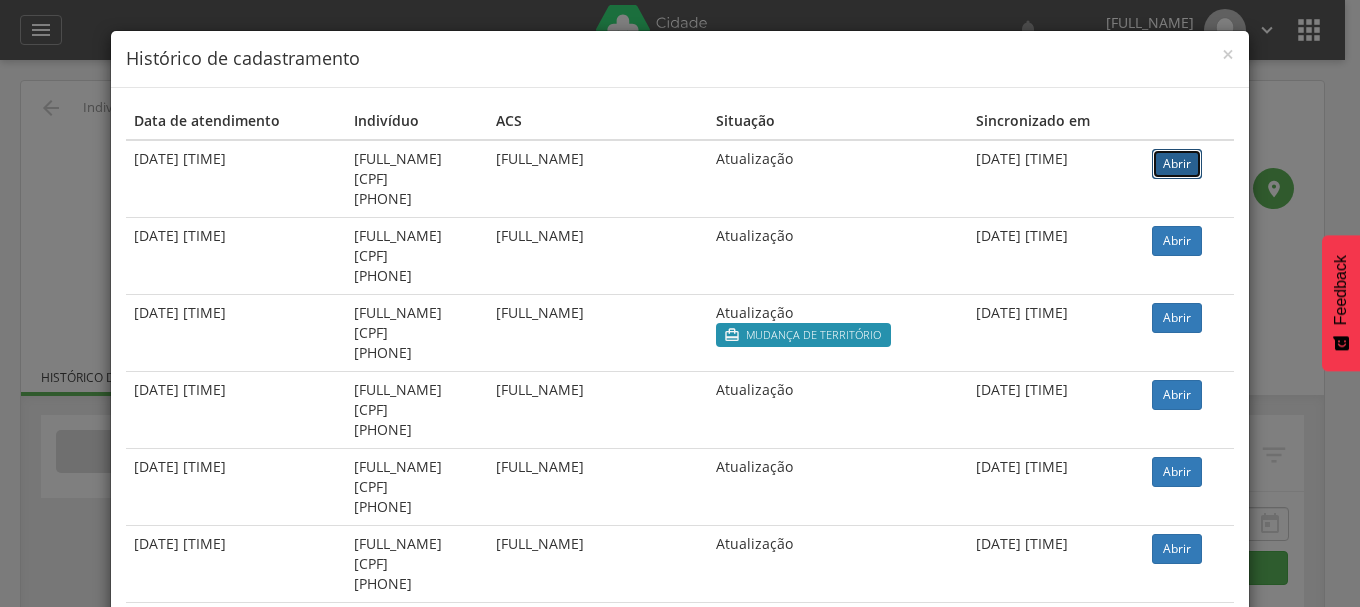 click on "Abrir" at bounding box center (1177, 164) 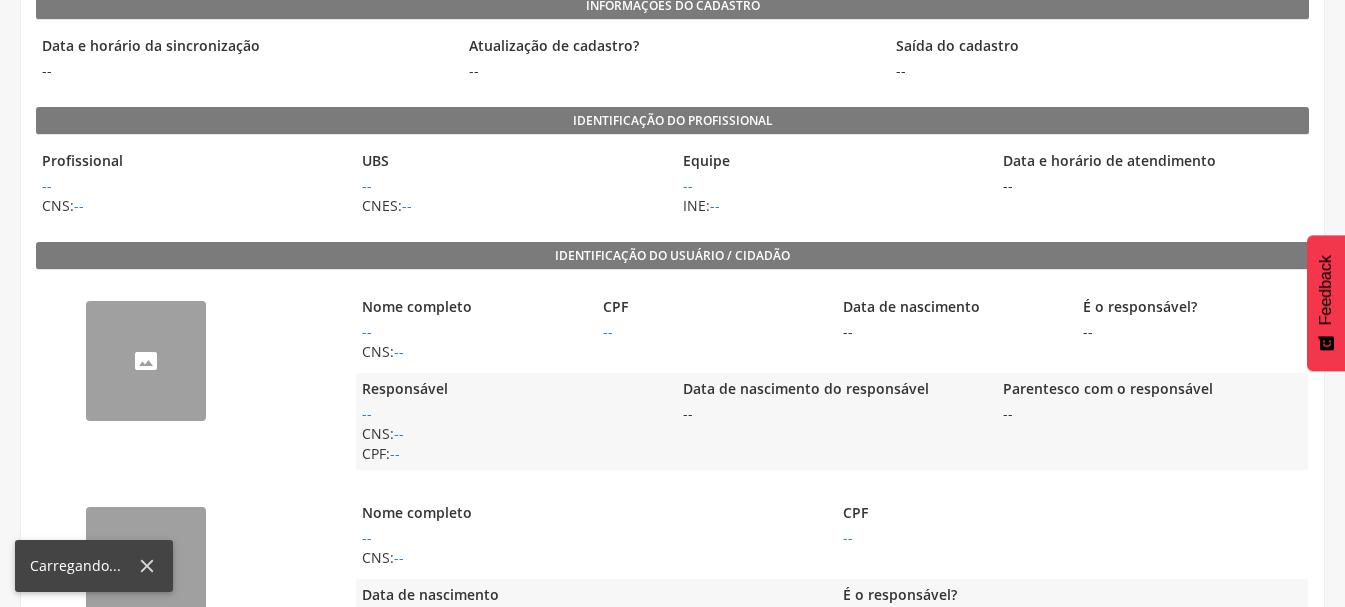 scroll, scrollTop: 228, scrollLeft: 0, axis: vertical 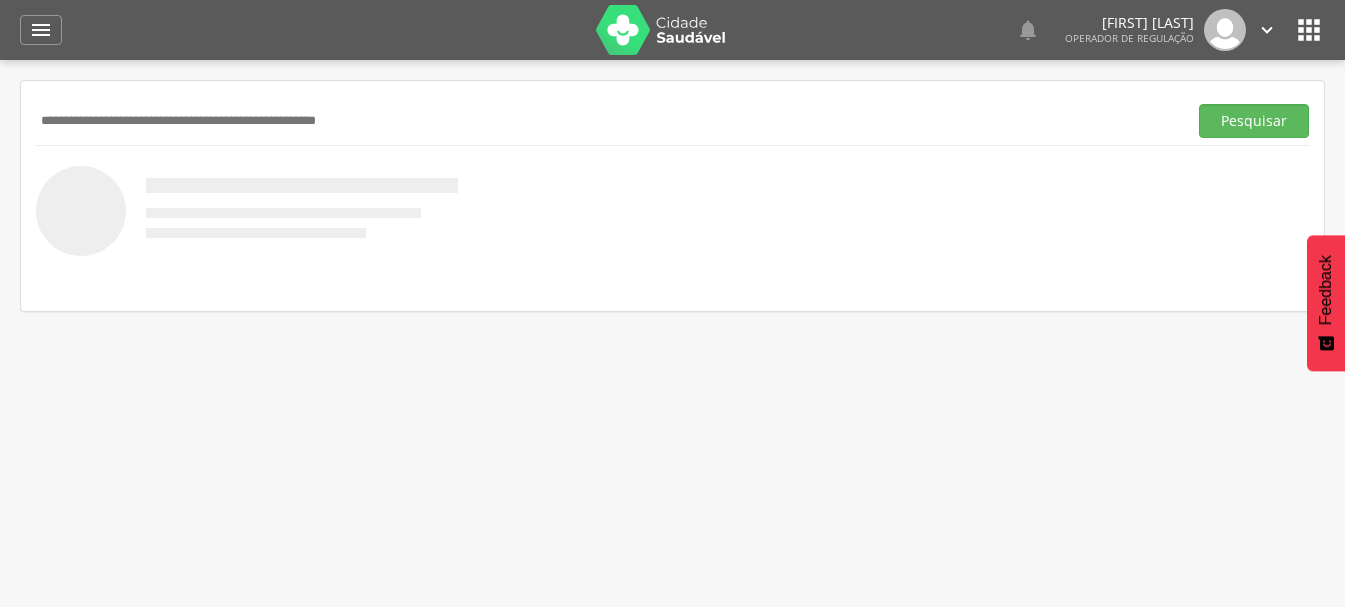 click at bounding box center [607, 121] 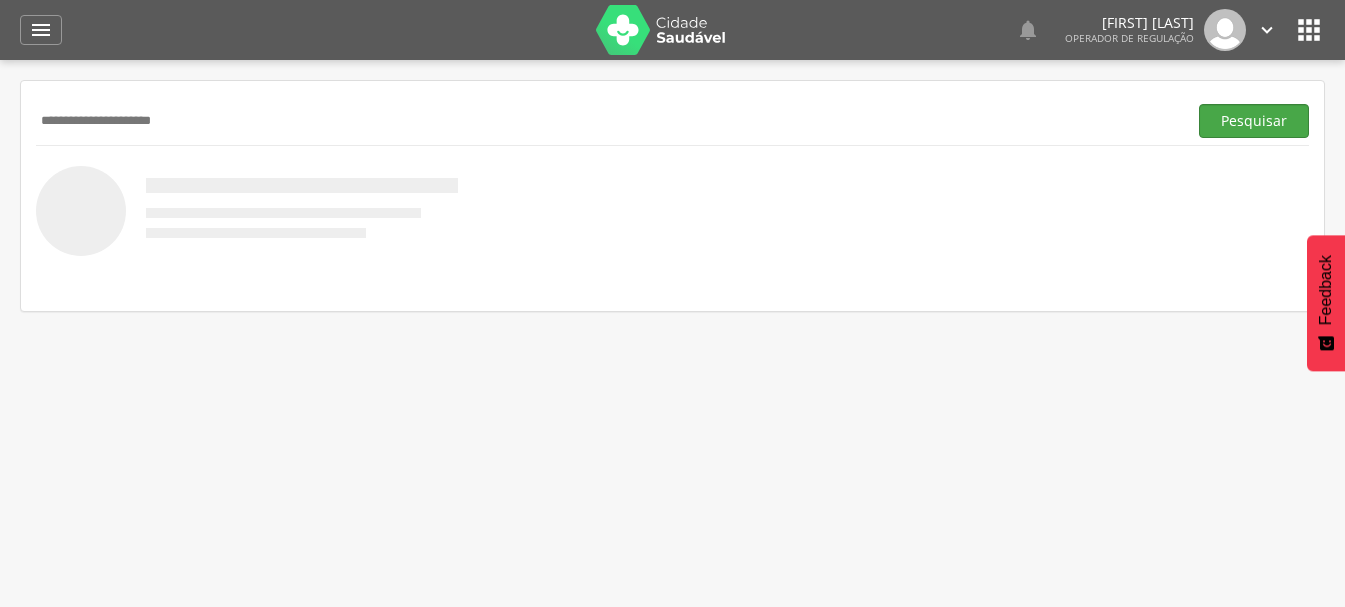 type on "**********" 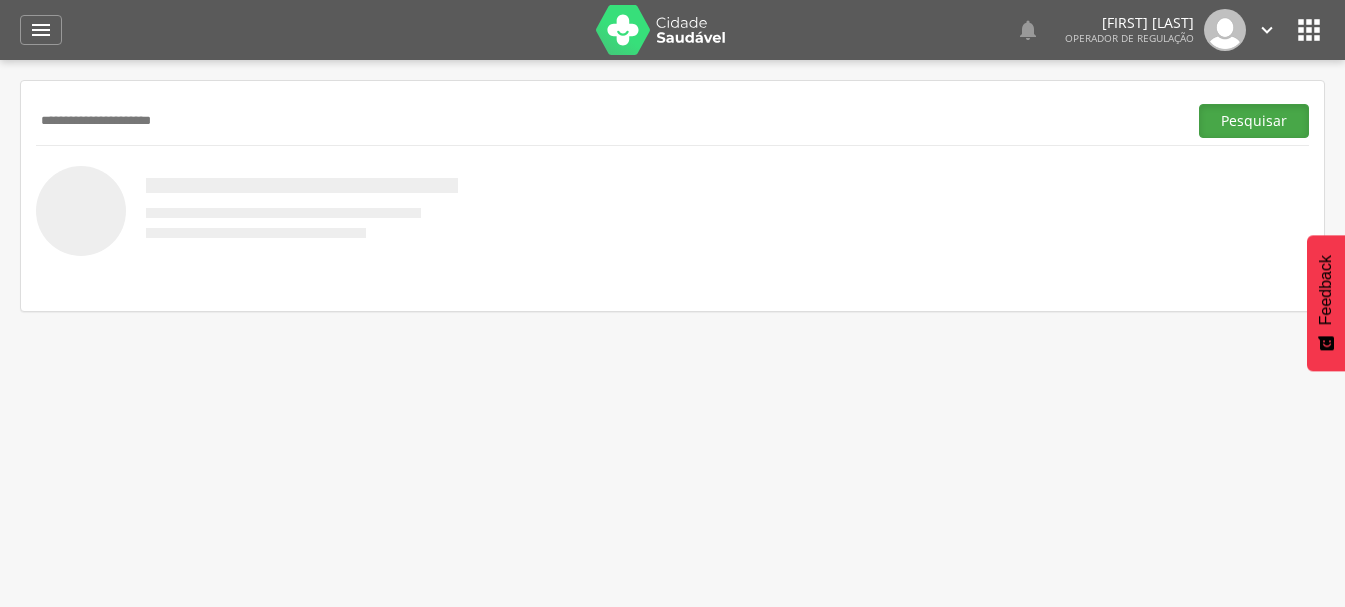 click on "Pesquisar" at bounding box center (1254, 121) 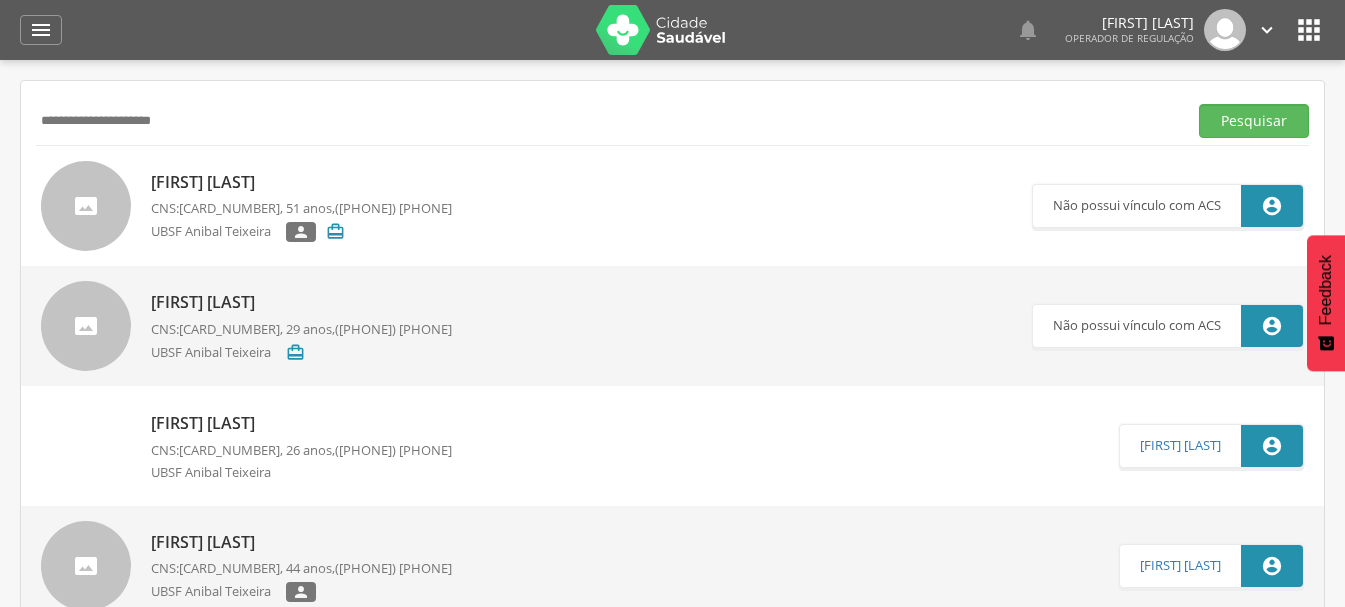 click on "Genário Gervásio Félix" at bounding box center (301, 182) 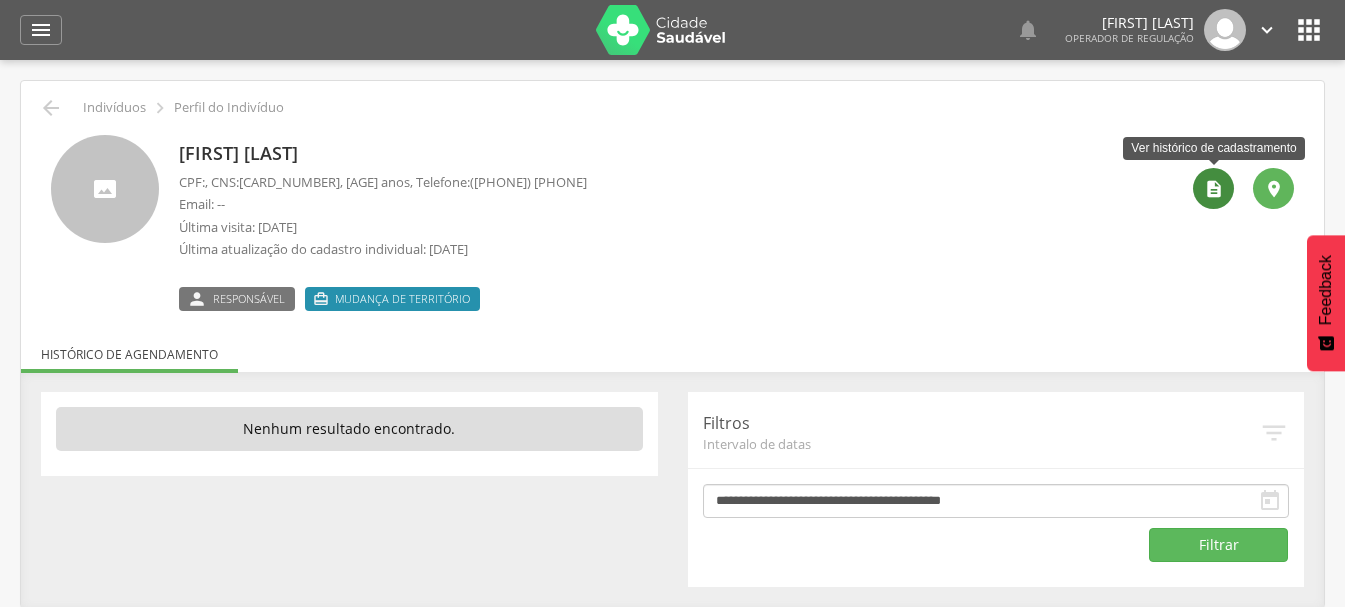 click on "" at bounding box center (1214, 189) 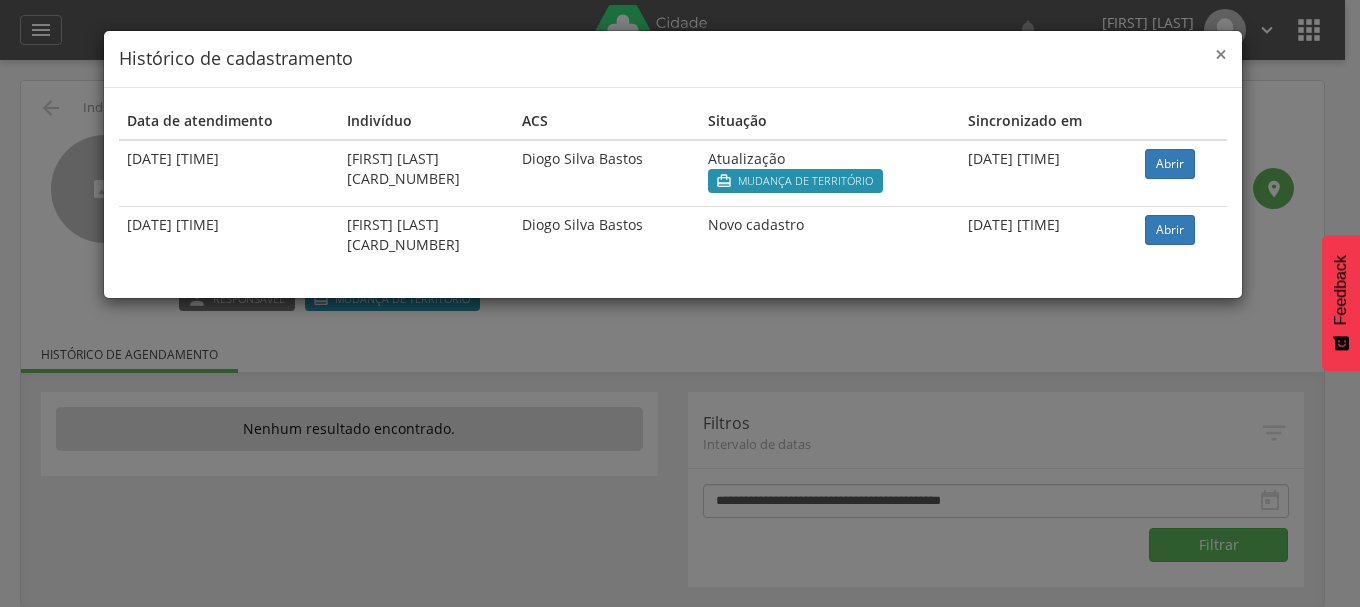 click on "×" at bounding box center (1221, 54) 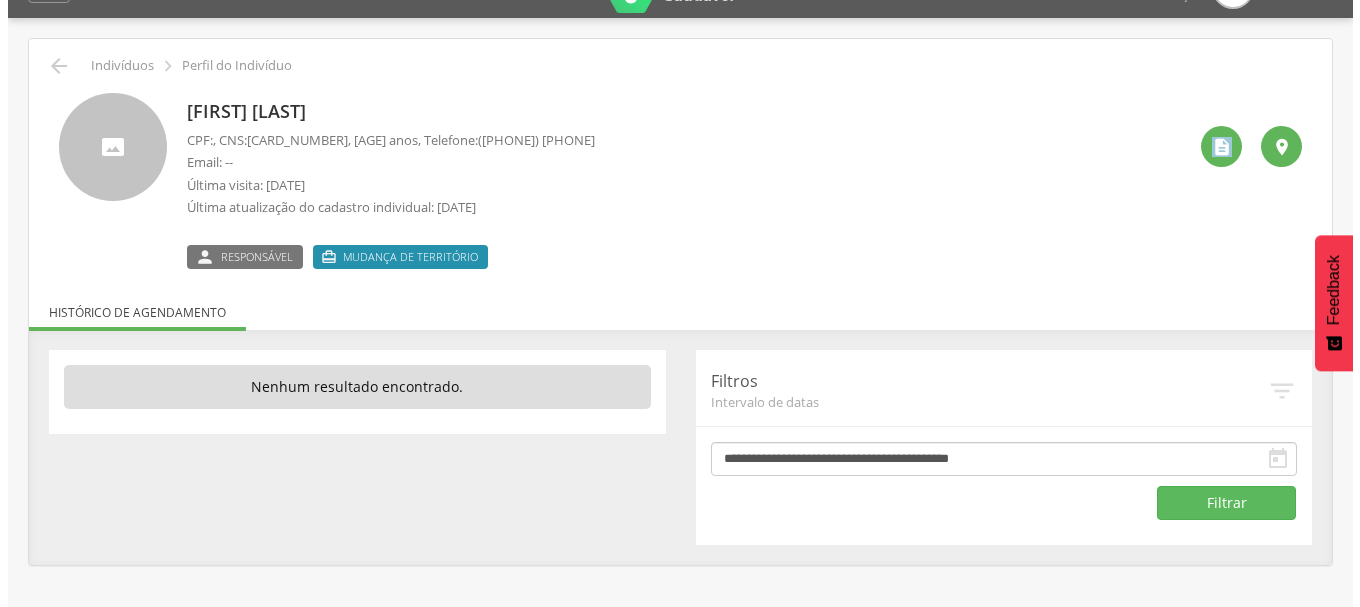 scroll, scrollTop: 60, scrollLeft: 0, axis: vertical 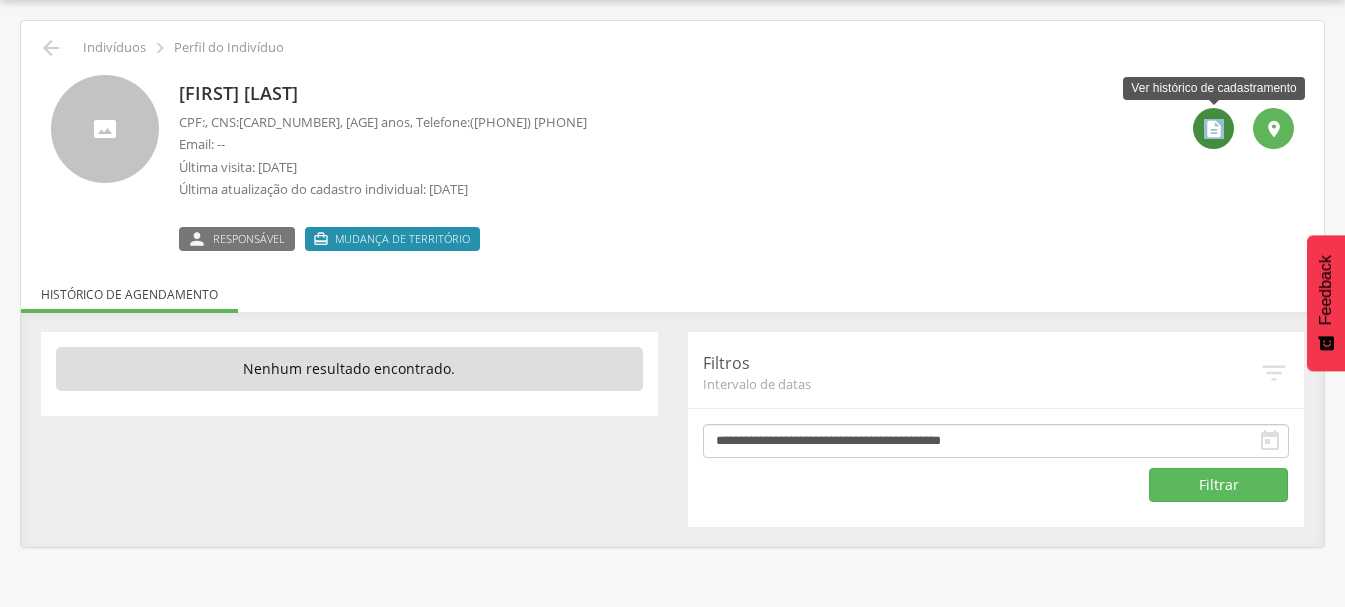 click on "" at bounding box center (1214, 129) 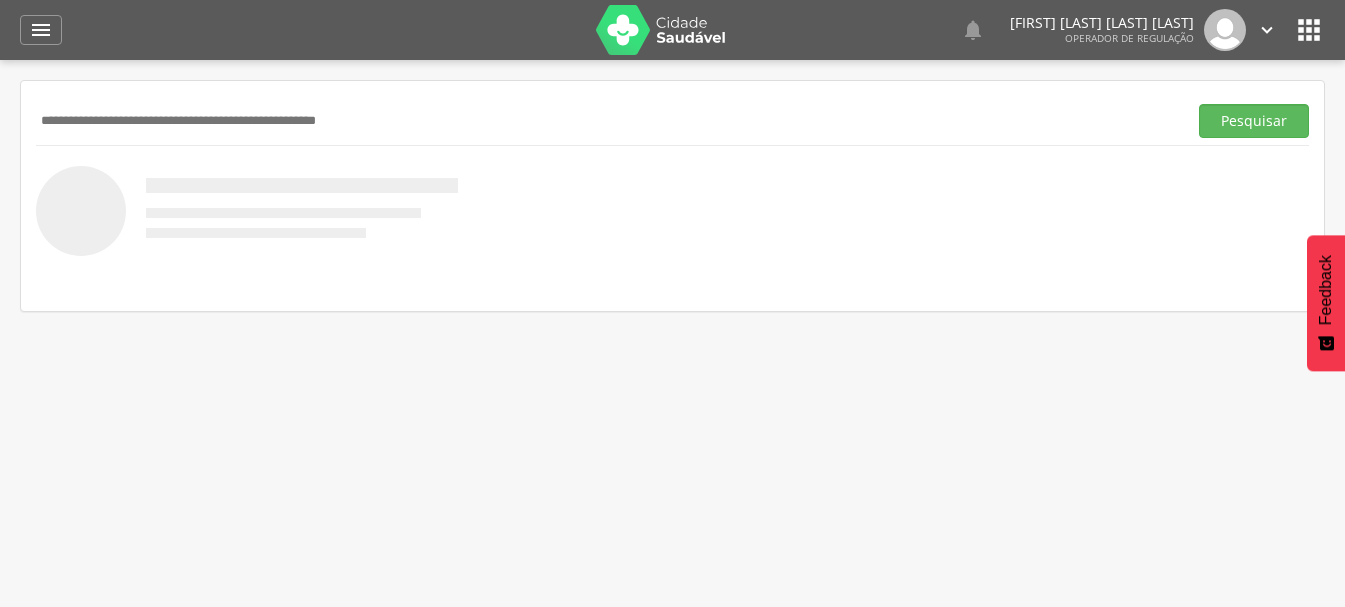 scroll, scrollTop: 0, scrollLeft: 0, axis: both 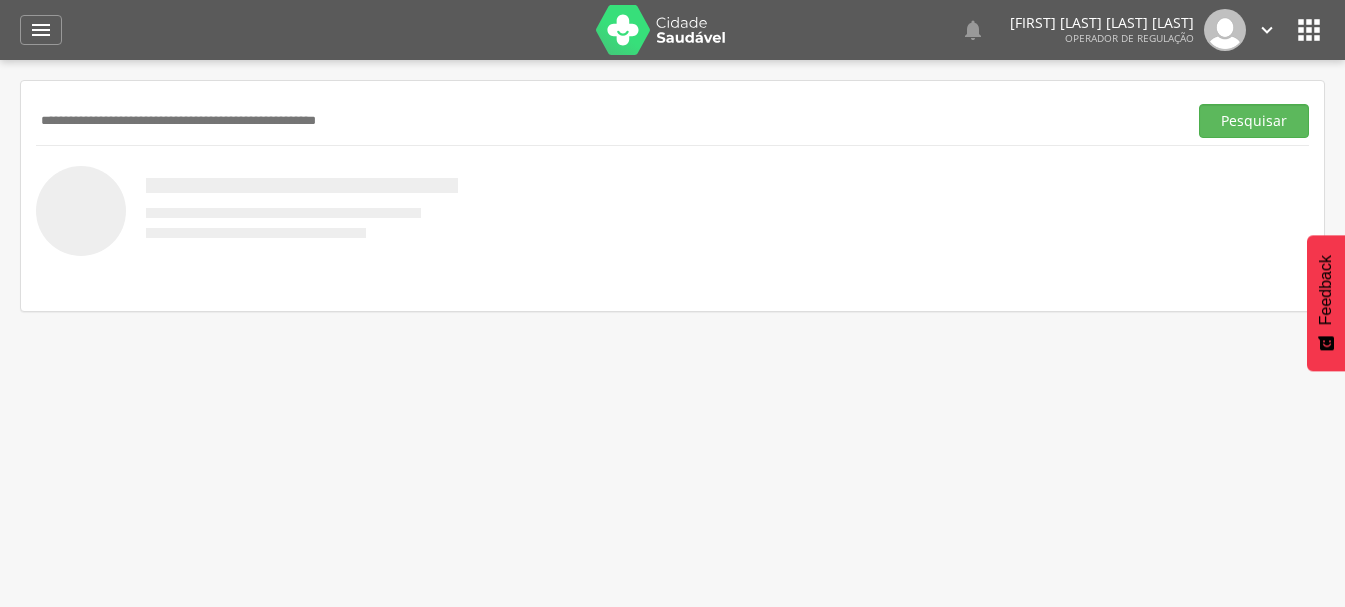 click at bounding box center (607, 121) 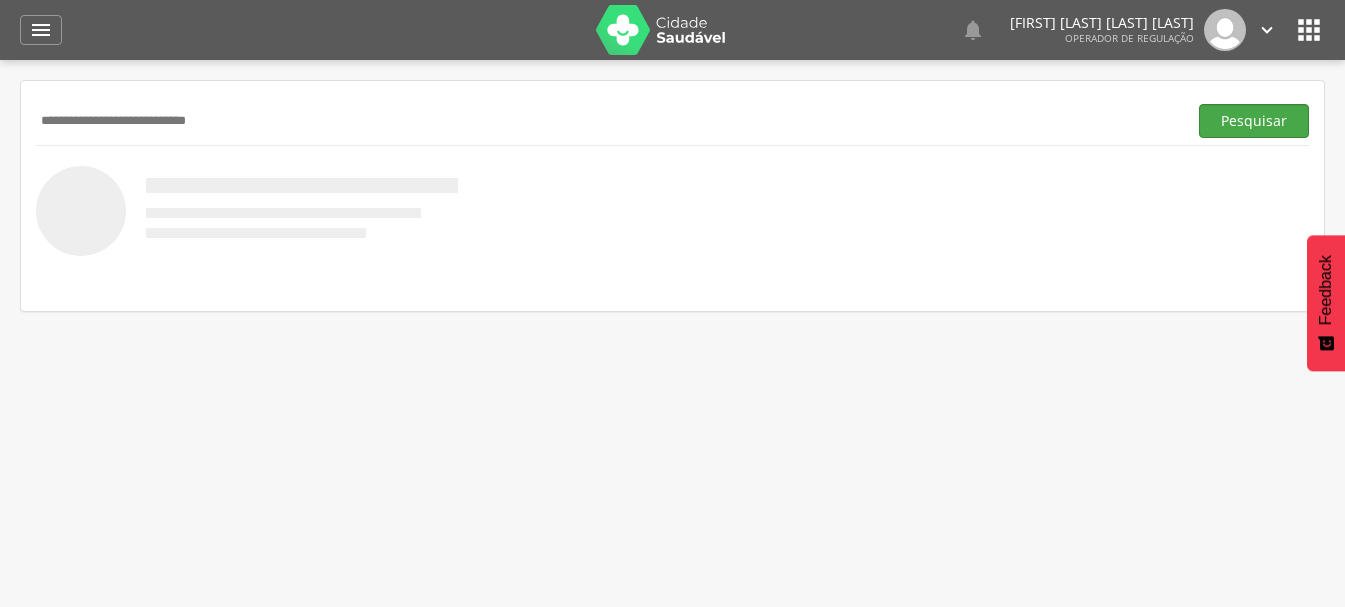type on "**********" 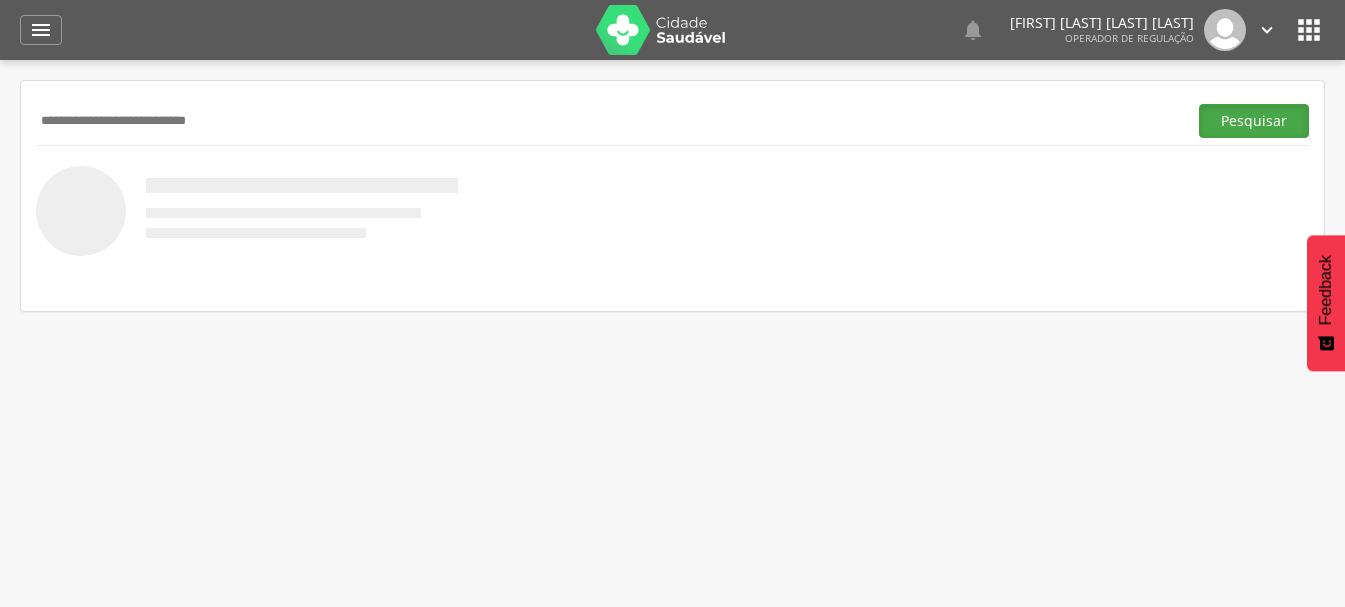 click on "Pesquisar" at bounding box center (1254, 121) 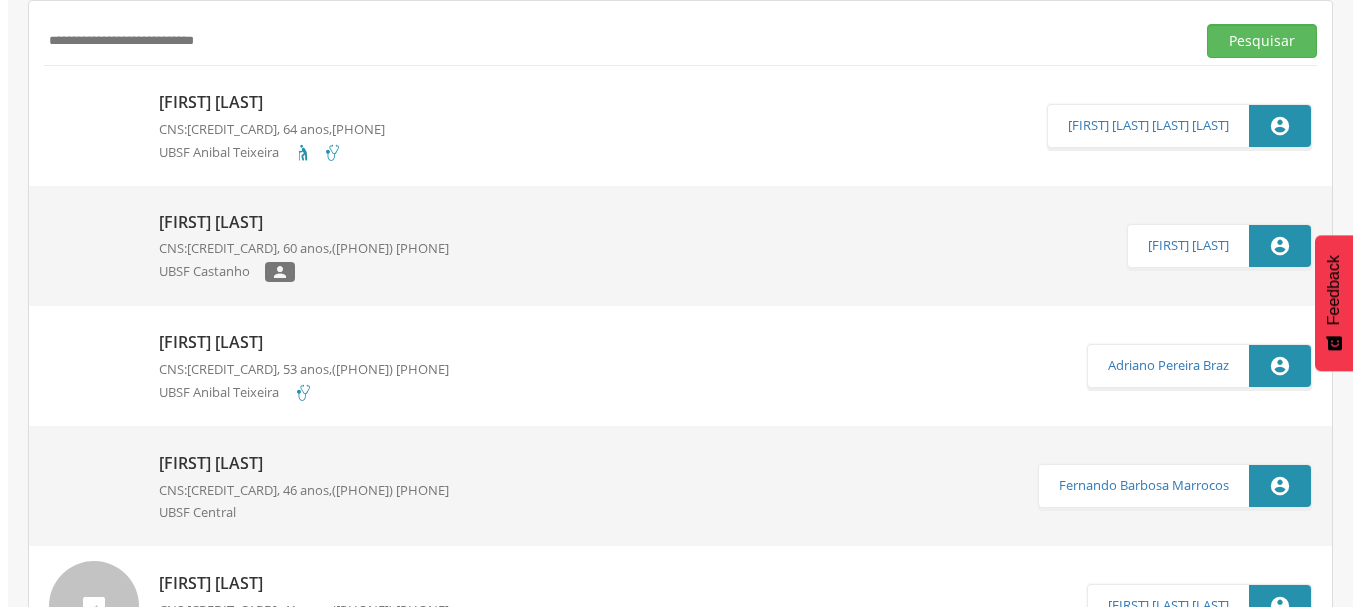 scroll, scrollTop: 0, scrollLeft: 0, axis: both 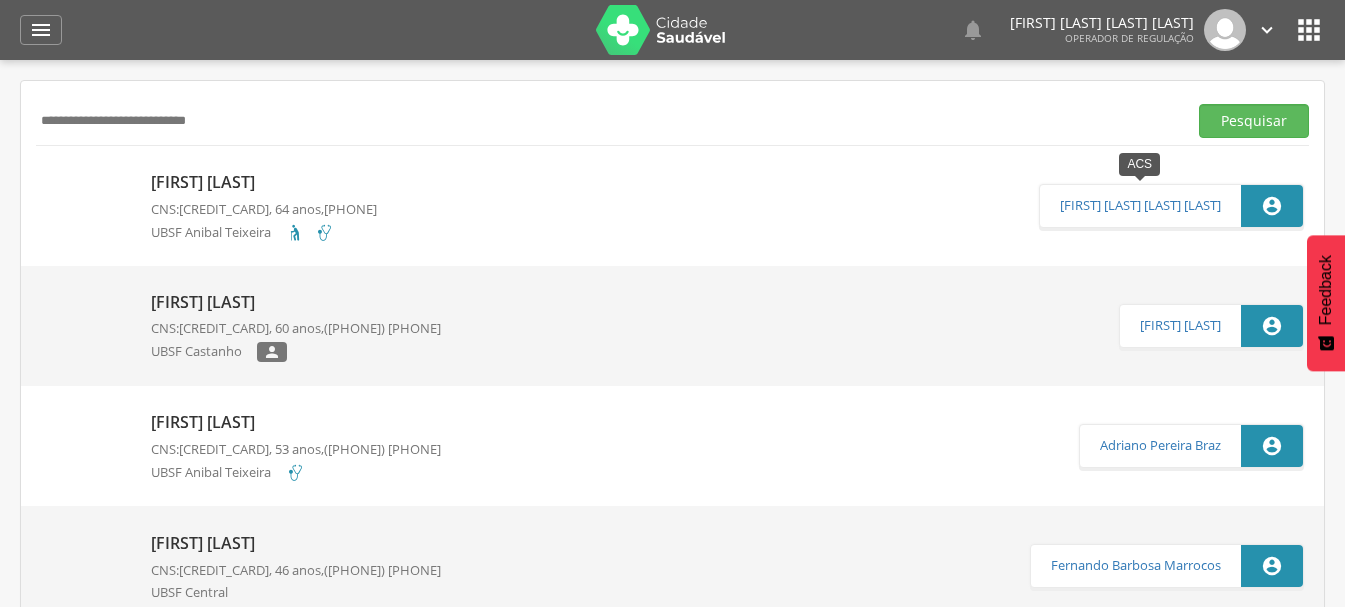 click on "" at bounding box center [1272, 206] 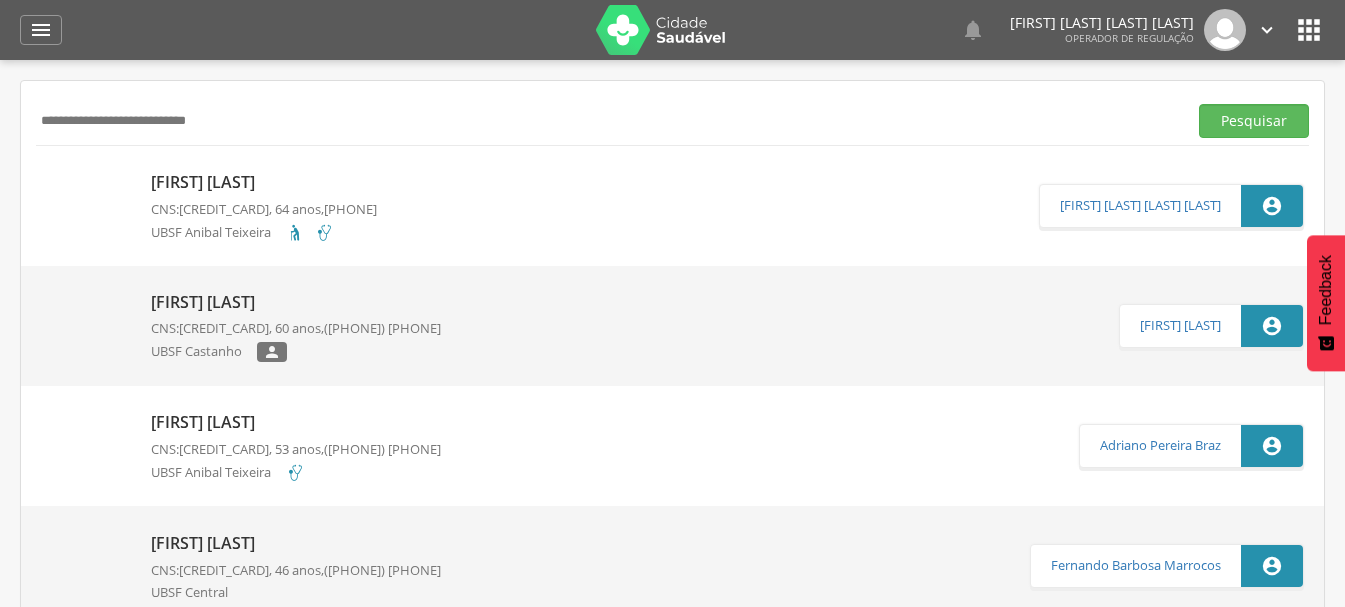 click on "Maria do Carmo Pereira Leite" at bounding box center (264, 182) 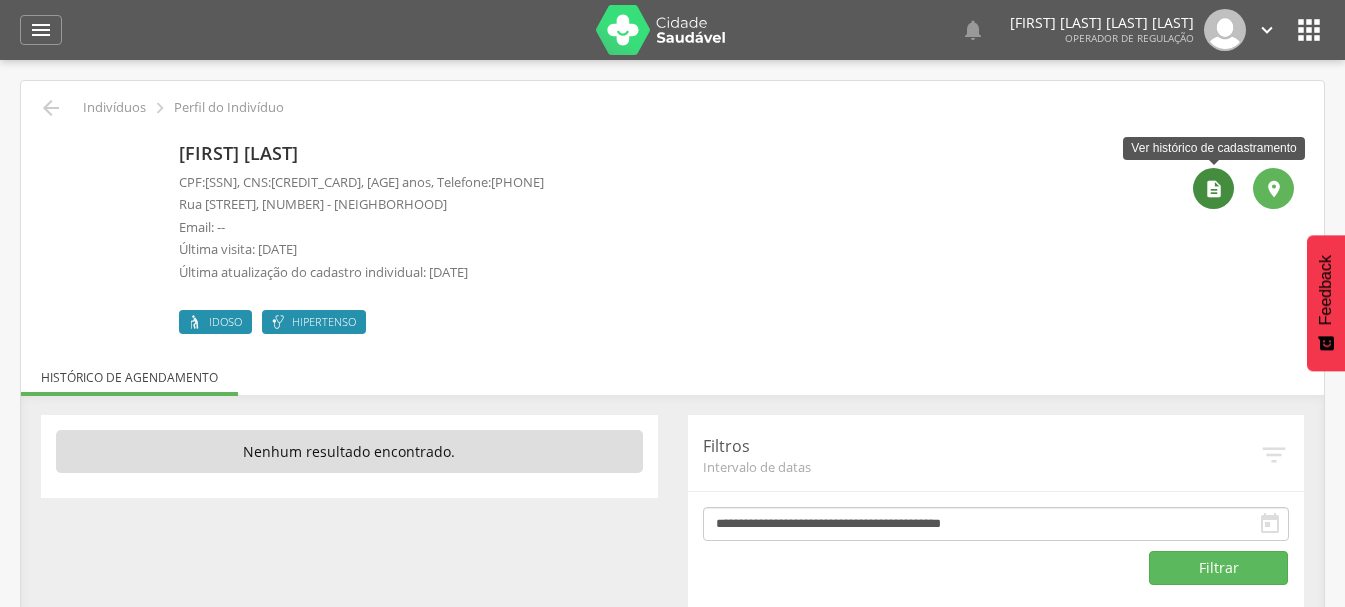 click on "" at bounding box center (1214, 189) 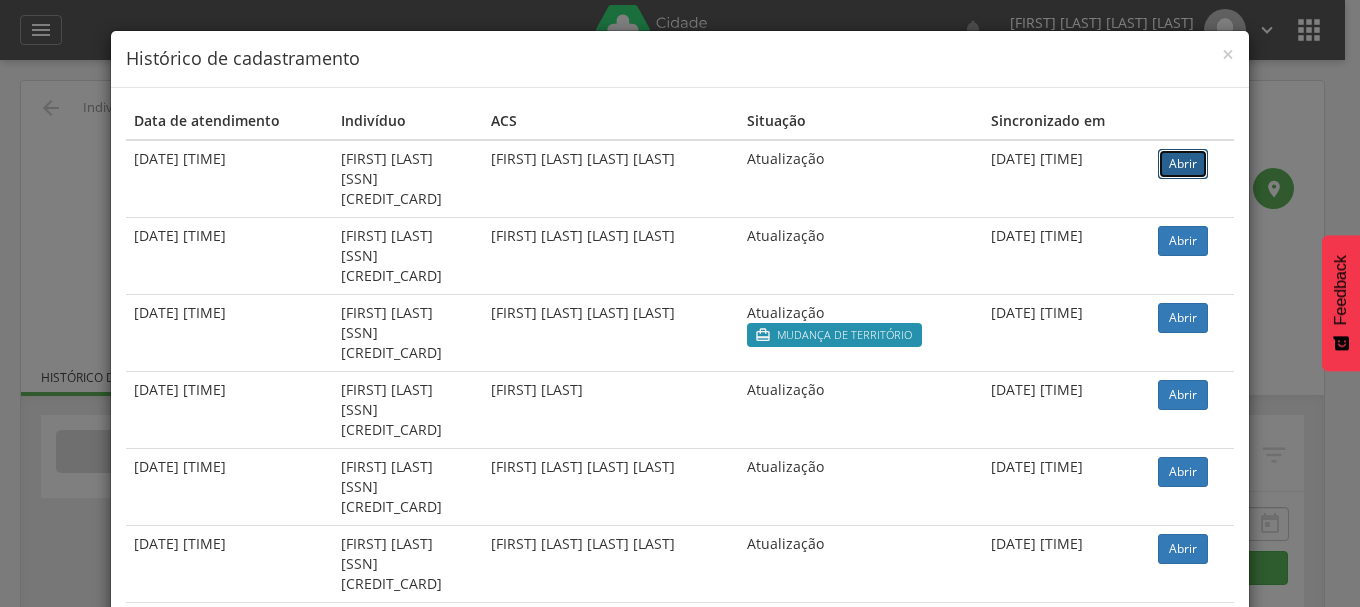 click on "Abrir" at bounding box center [1183, 164] 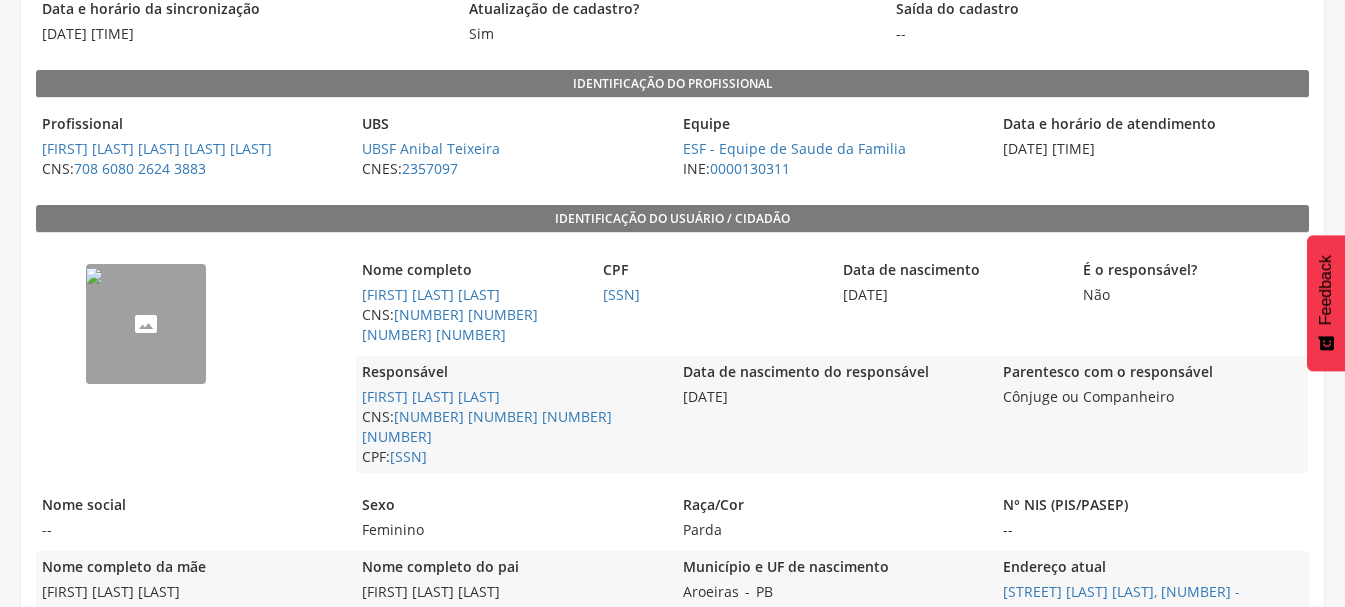 scroll, scrollTop: 300, scrollLeft: 0, axis: vertical 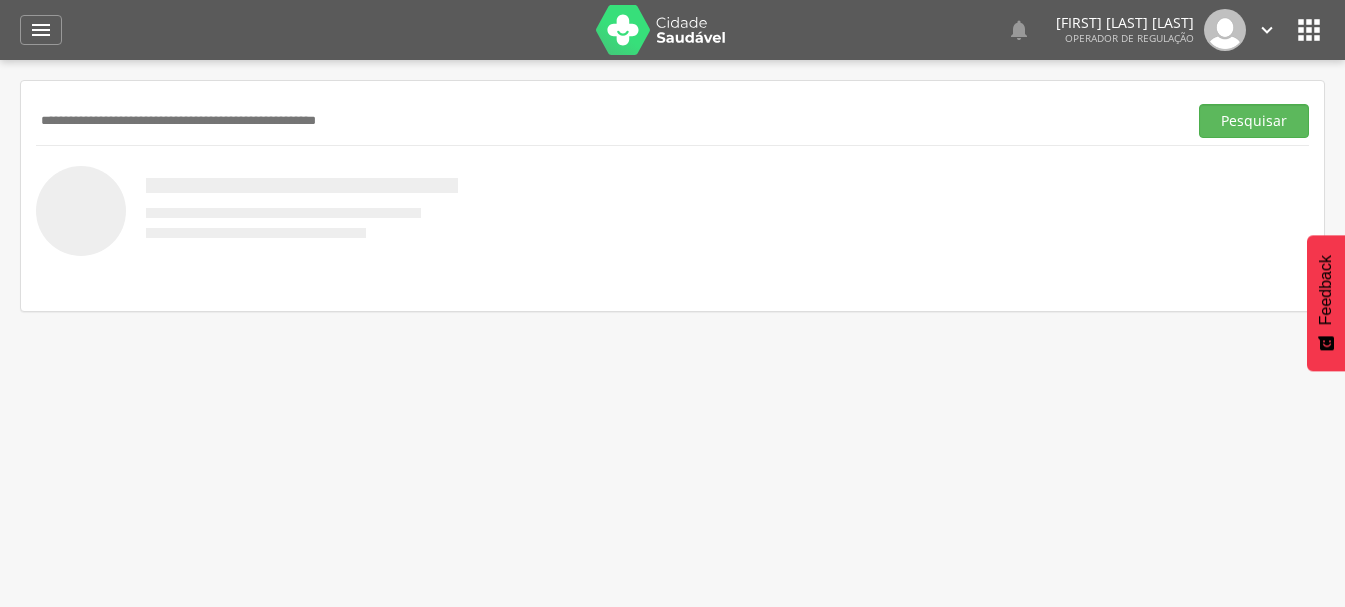 click at bounding box center (607, 121) 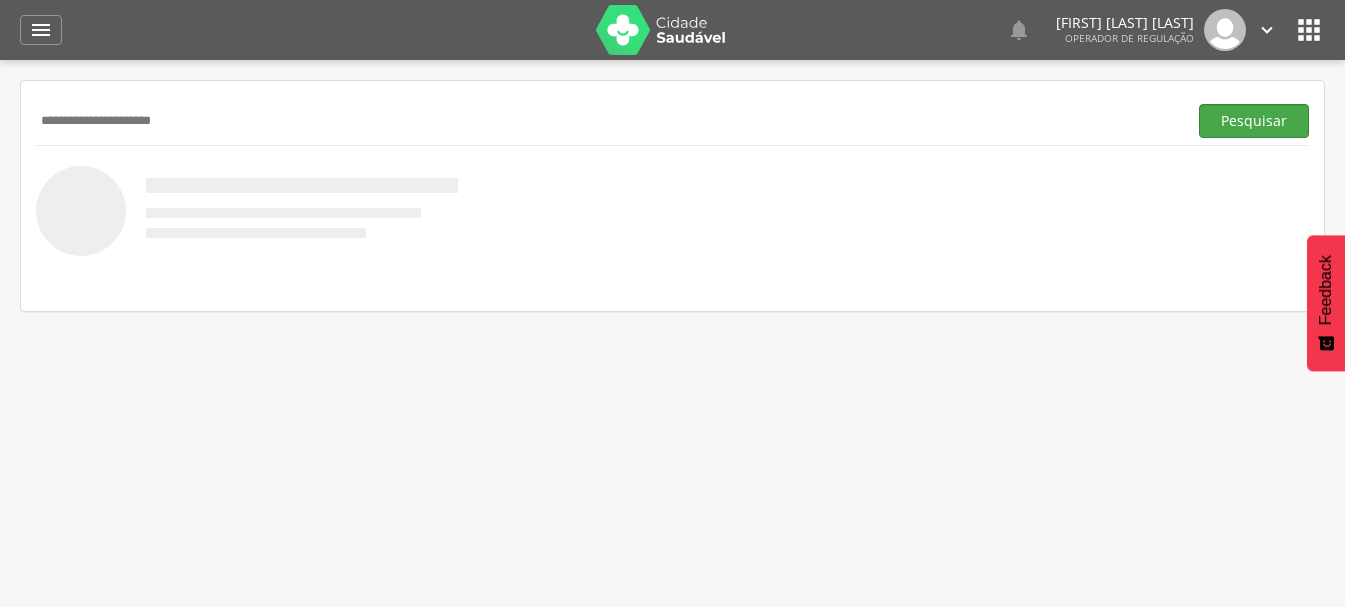 type on "**********" 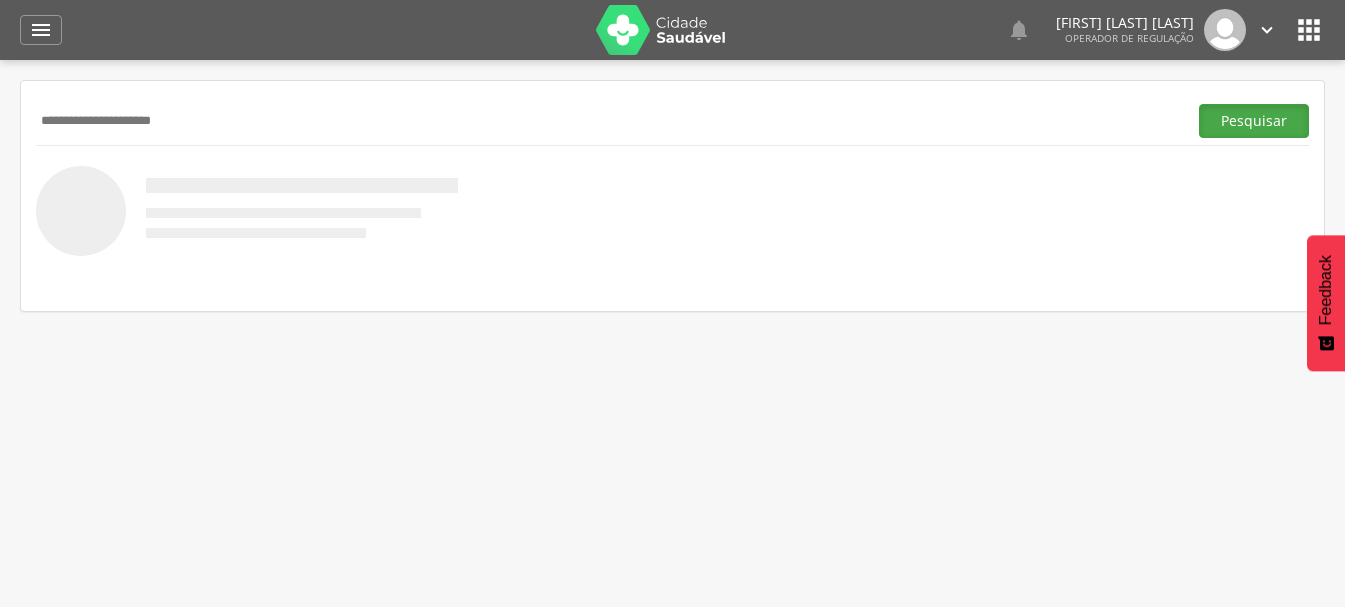 click on "Pesquisar" at bounding box center (1254, 121) 